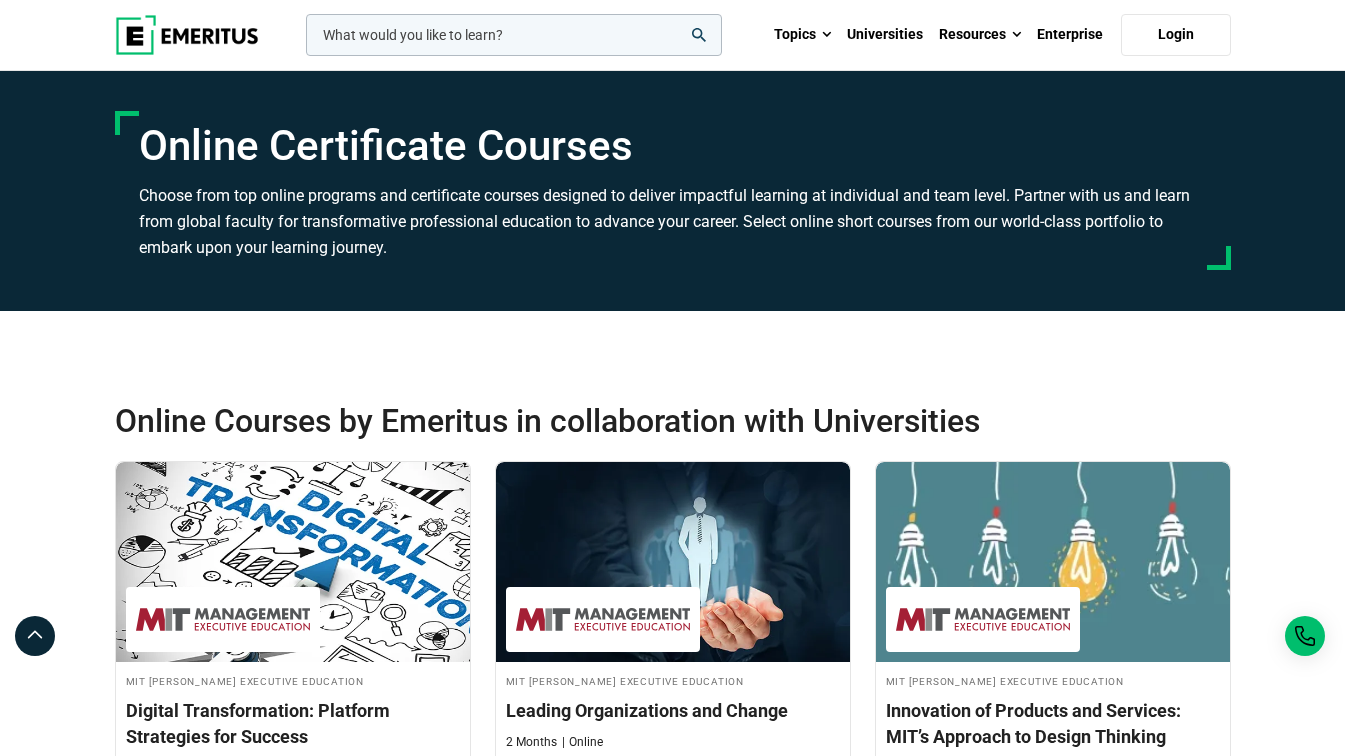scroll, scrollTop: 100, scrollLeft: 0, axis: vertical 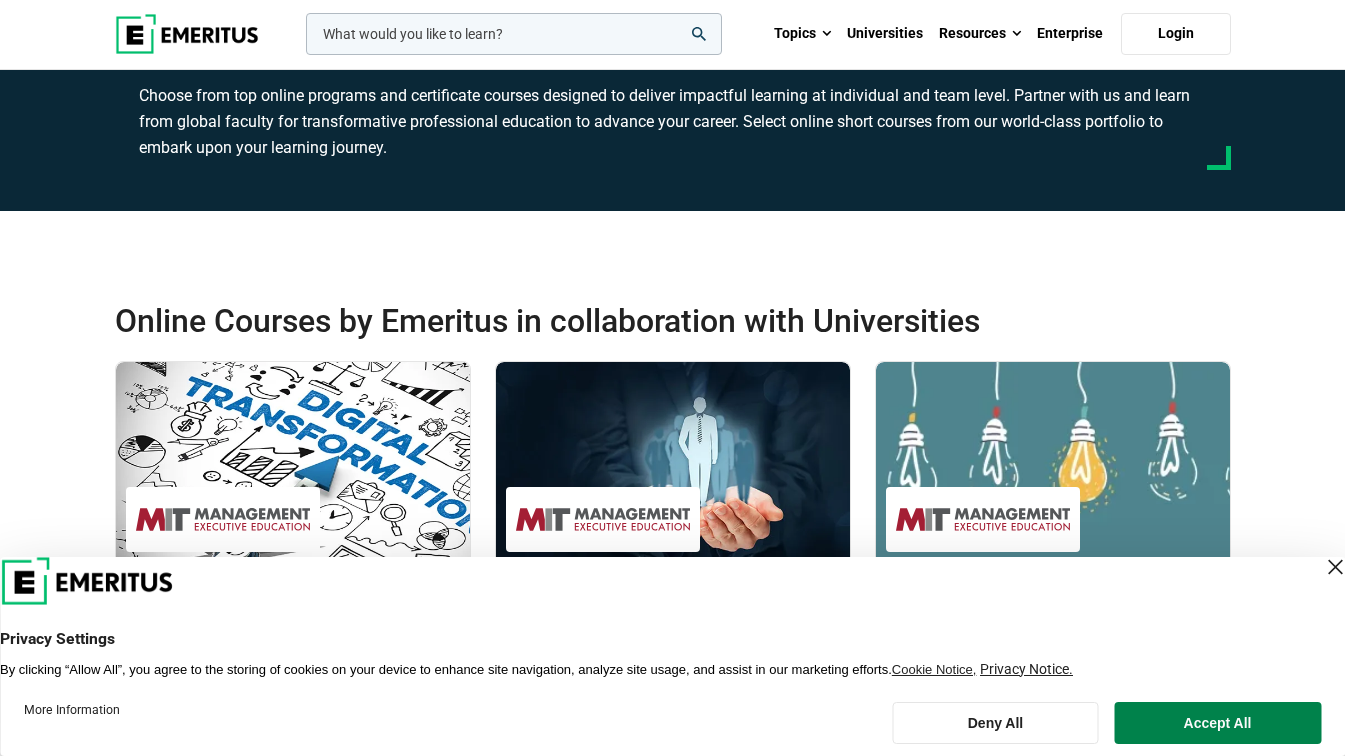 click at bounding box center [1335, 567] 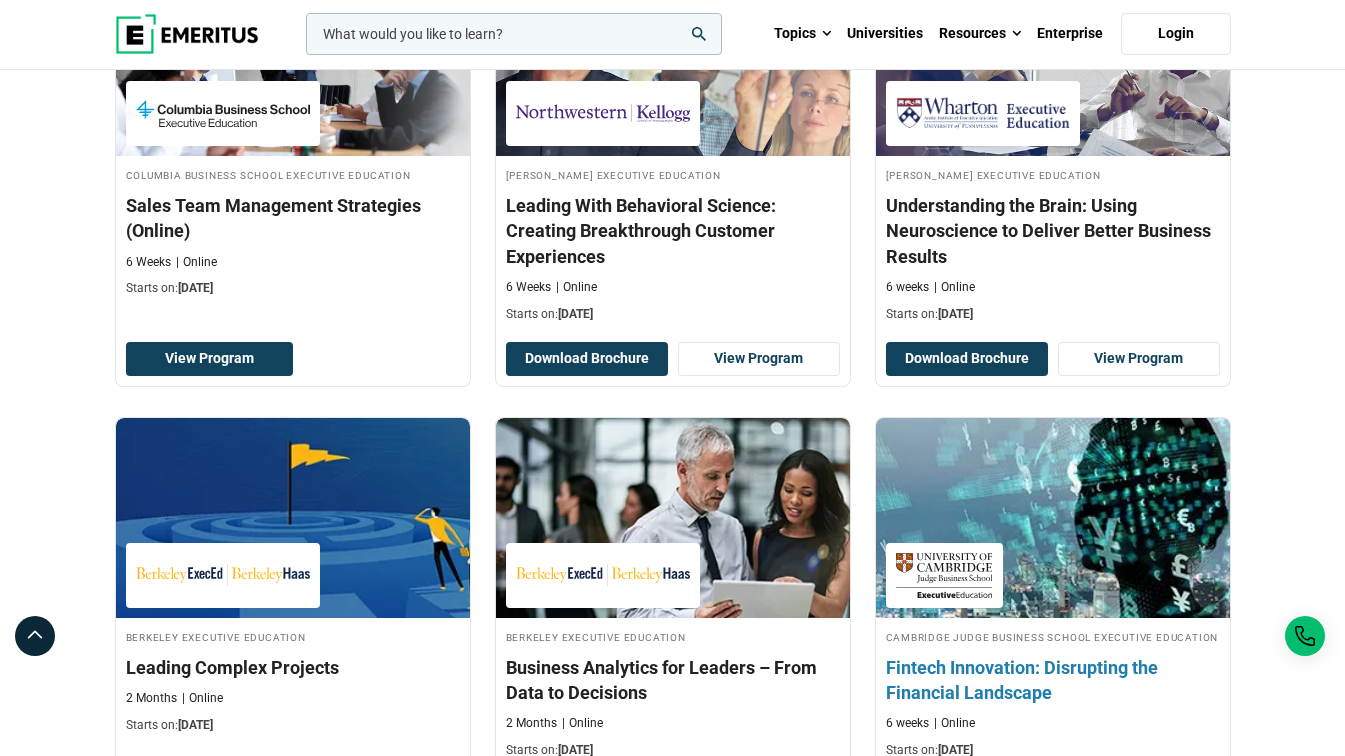 scroll, scrollTop: 8600, scrollLeft: 0, axis: vertical 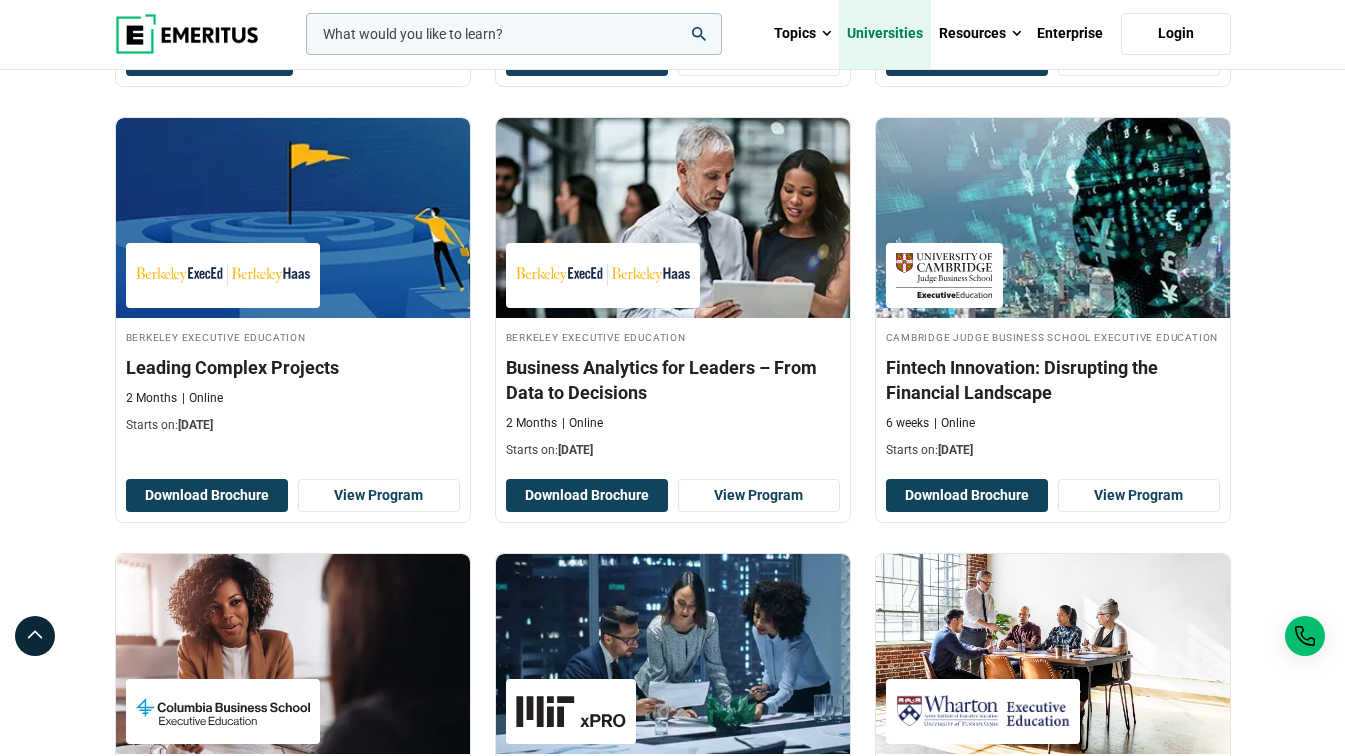 click on "Universities" at bounding box center [885, 34] 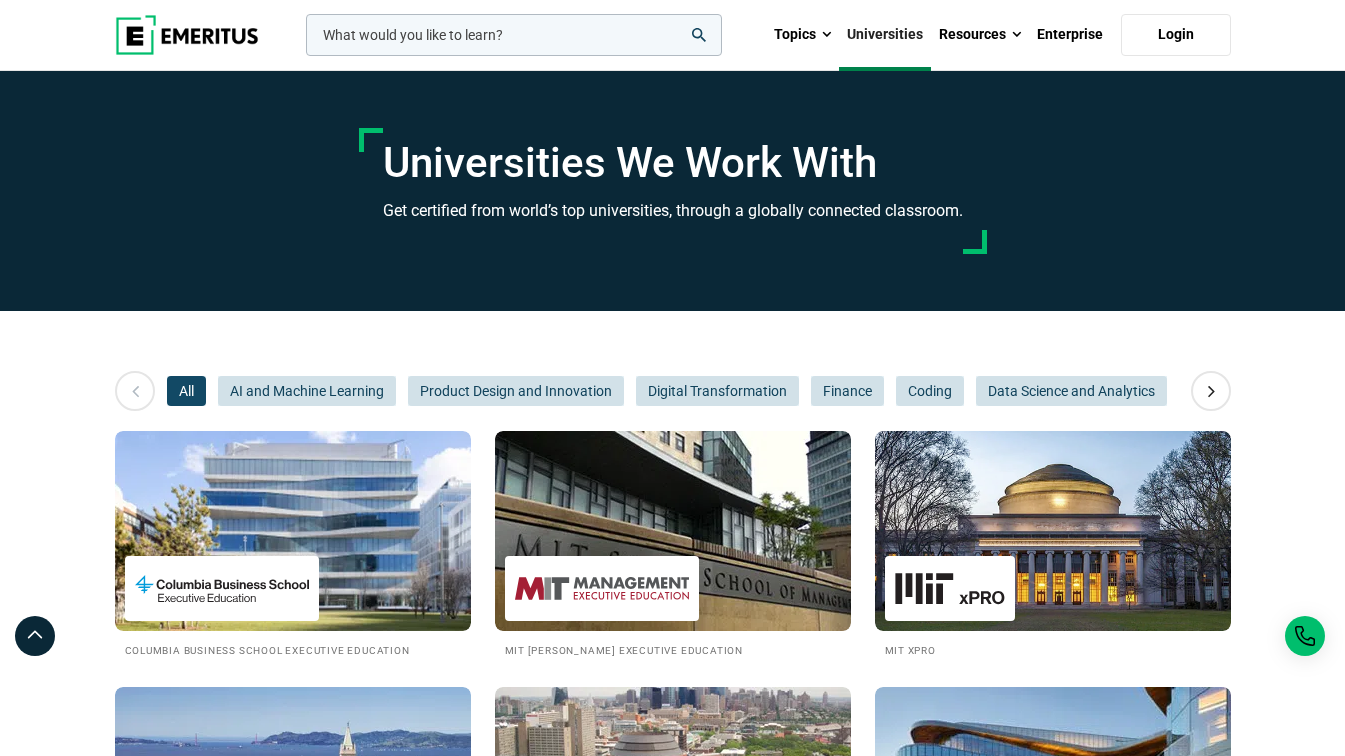 scroll, scrollTop: 0, scrollLeft: 0, axis: both 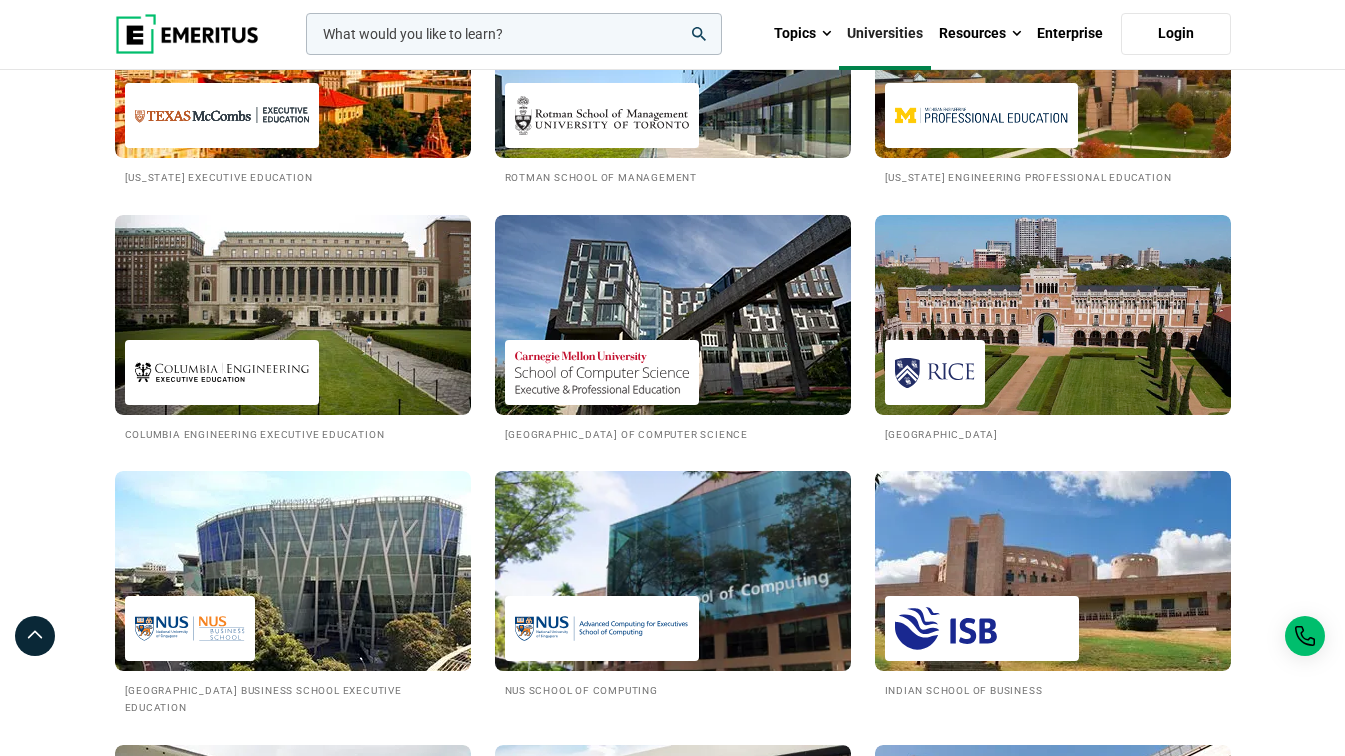 click at bounding box center (673, 571) 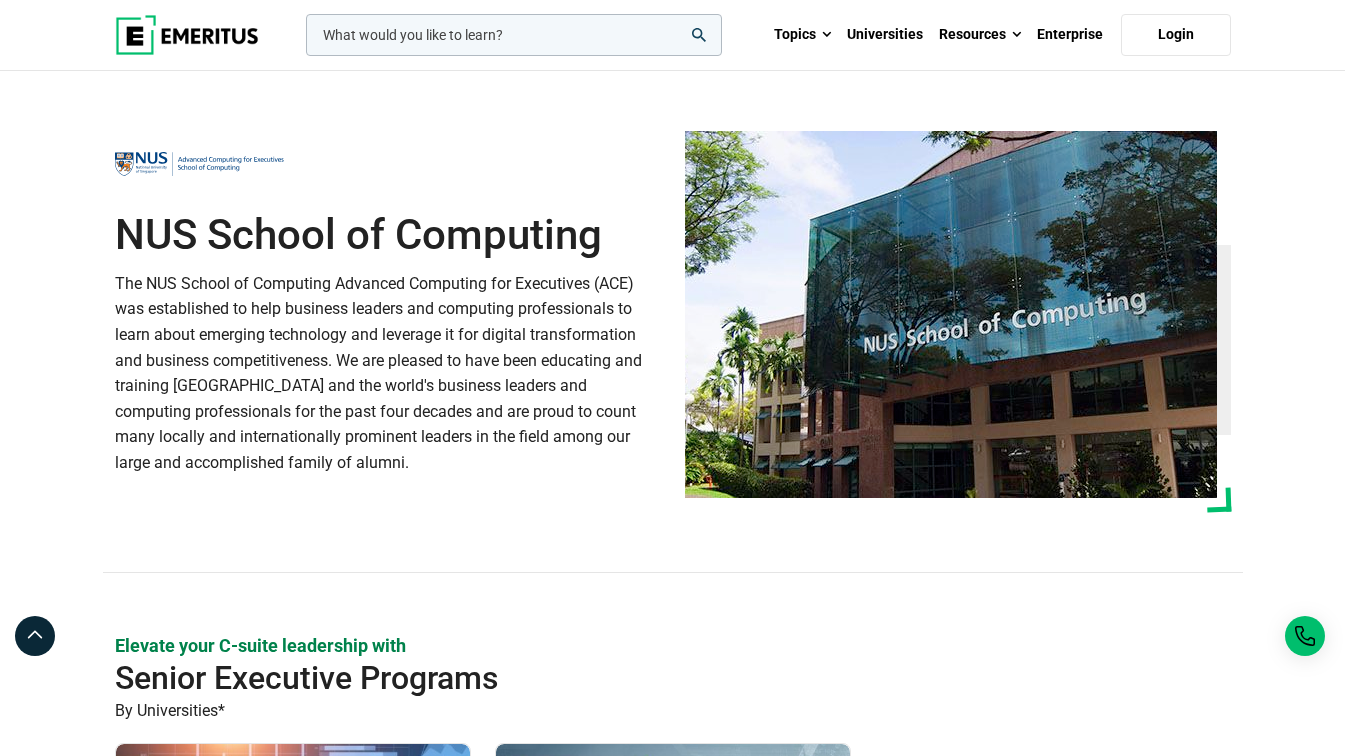 scroll, scrollTop: 0, scrollLeft: 0, axis: both 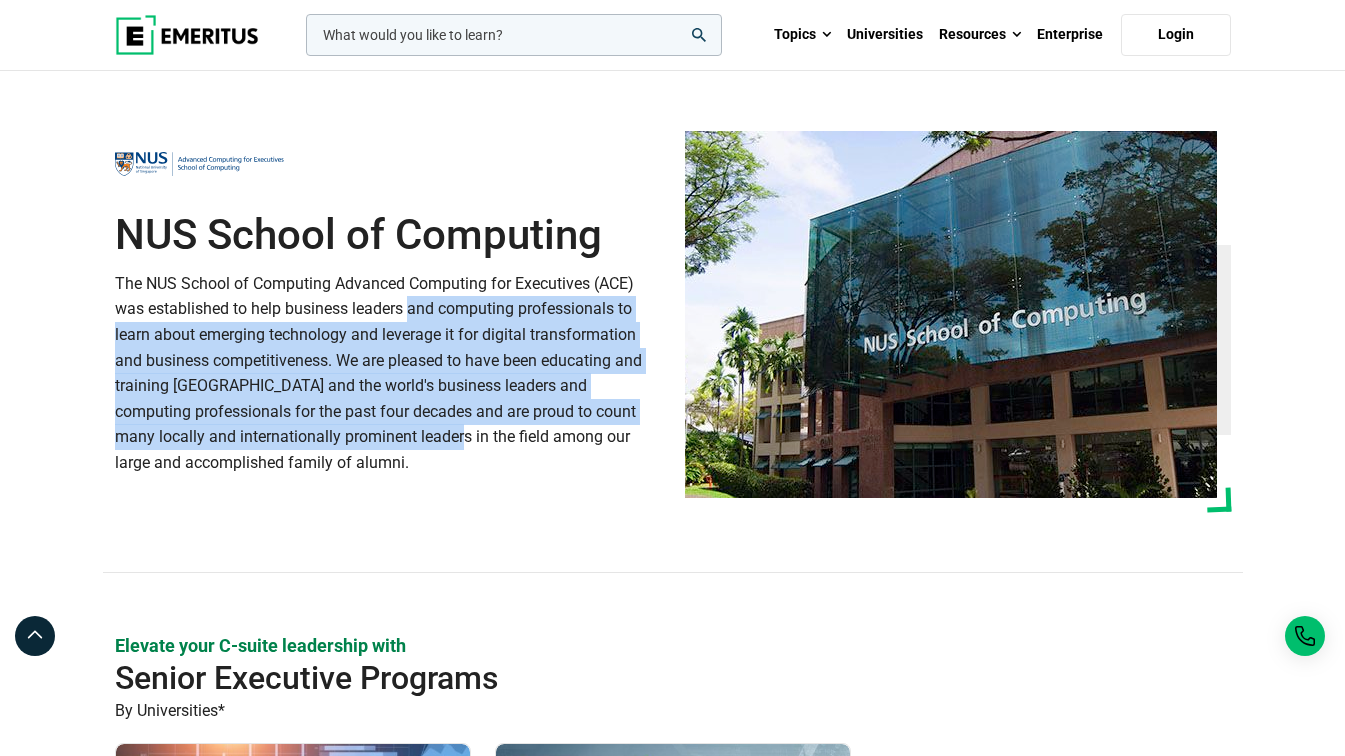 drag, startPoint x: 344, startPoint y: 442, endPoint x: 330, endPoint y: 320, distance: 122.80065 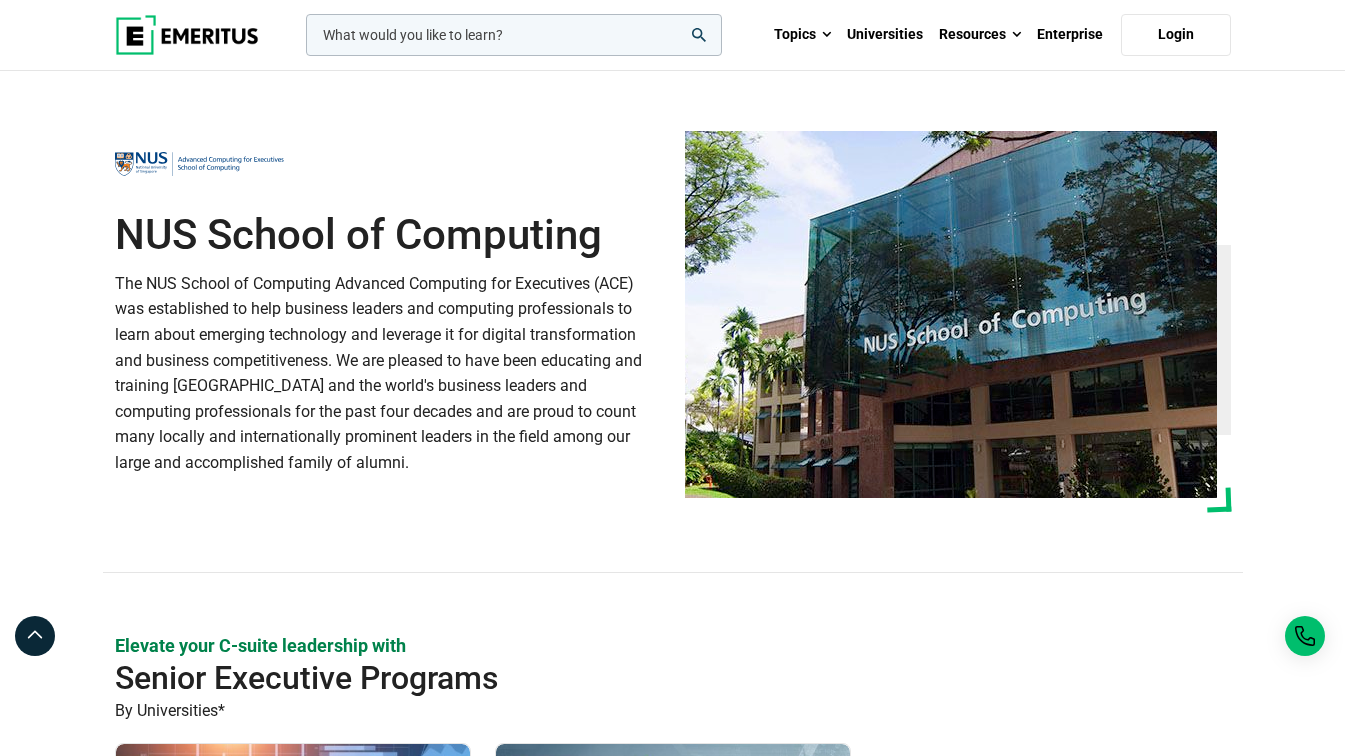 click on "The NUS School of Computing Advanced Computing for Executives (ACE) was established to help business leaders and computing professionals to learn about emerging technology and leverage it for digital transformation and business competitiveness. We are pleased to have been educating and training Singapore and the world's business leaders and computing professionals for the past four decades and are proud to count many locally and internationally prominent leaders in the field among our large and accomplished family of alumni." at bounding box center [388, 373] 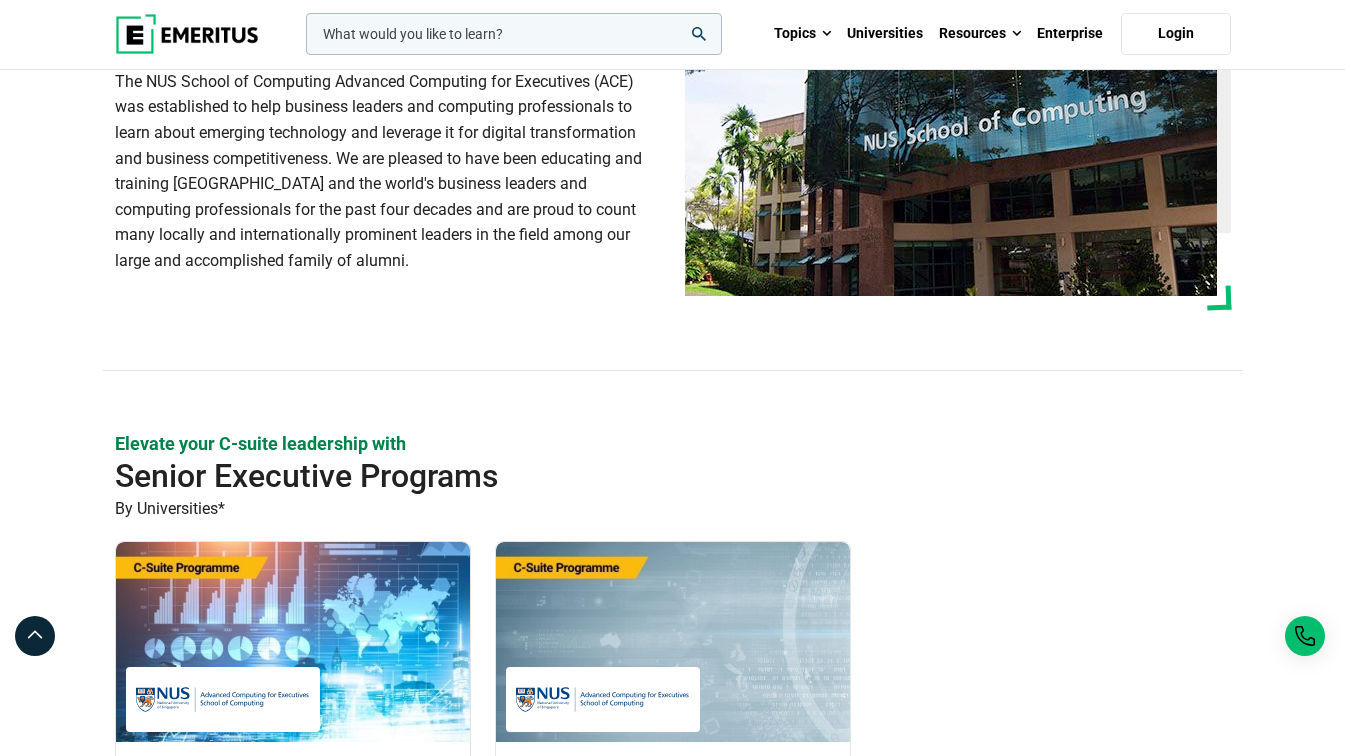scroll, scrollTop: 300, scrollLeft: 0, axis: vertical 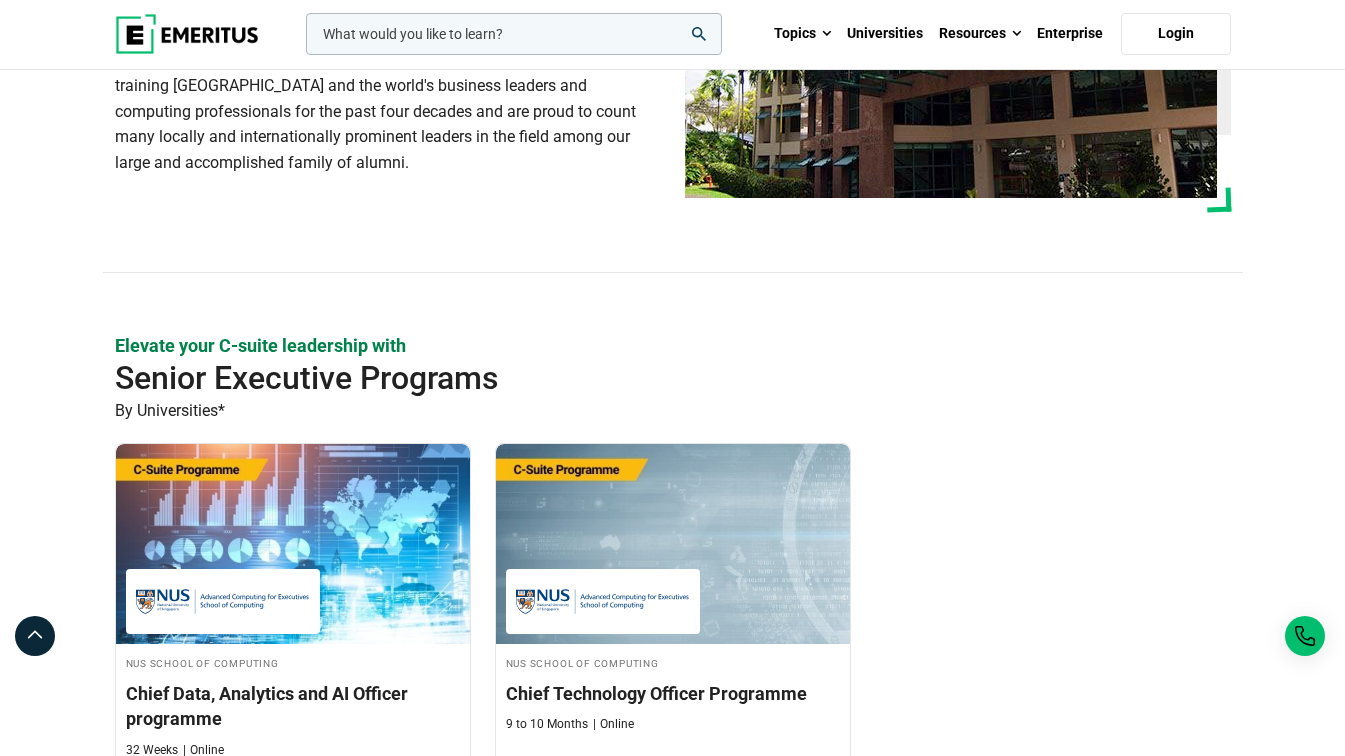 click on "NUS School of Computing
Chief Data, Analytics and AI Officer programme
32 Weeks
Online
Download Brochure
View Program" at bounding box center [673, 648] 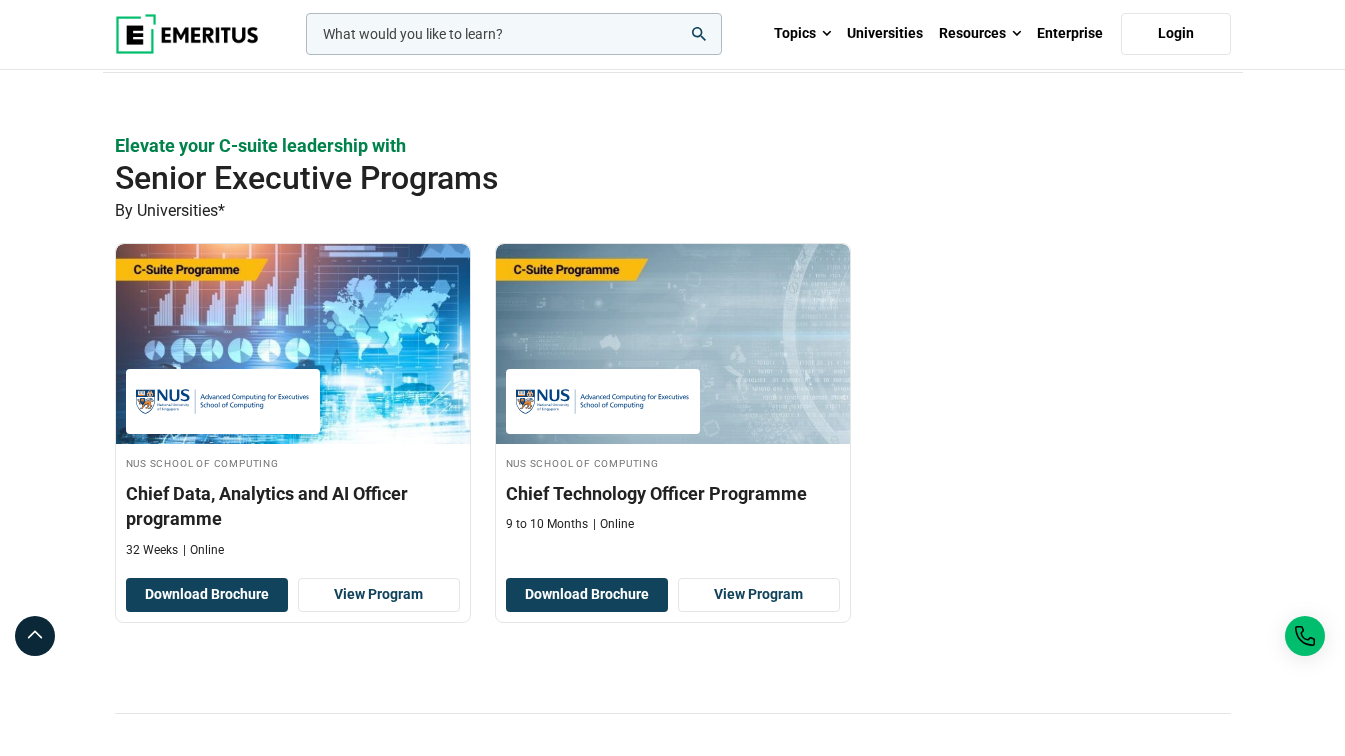 click on "NUS School of Computing
Chief Data, Analytics and AI Officer programme
32 Weeks
Online
Download Brochure
View Program" at bounding box center [673, 448] 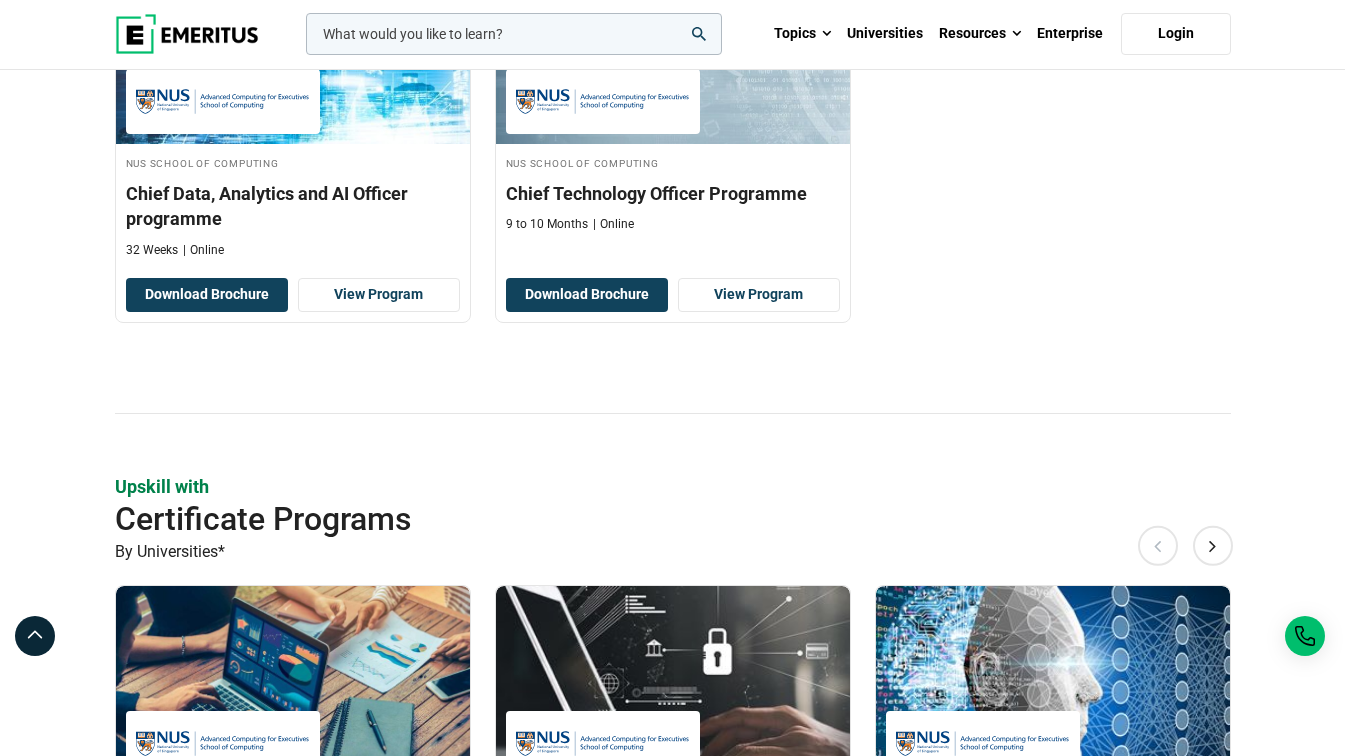 scroll, scrollTop: 1000, scrollLeft: 0, axis: vertical 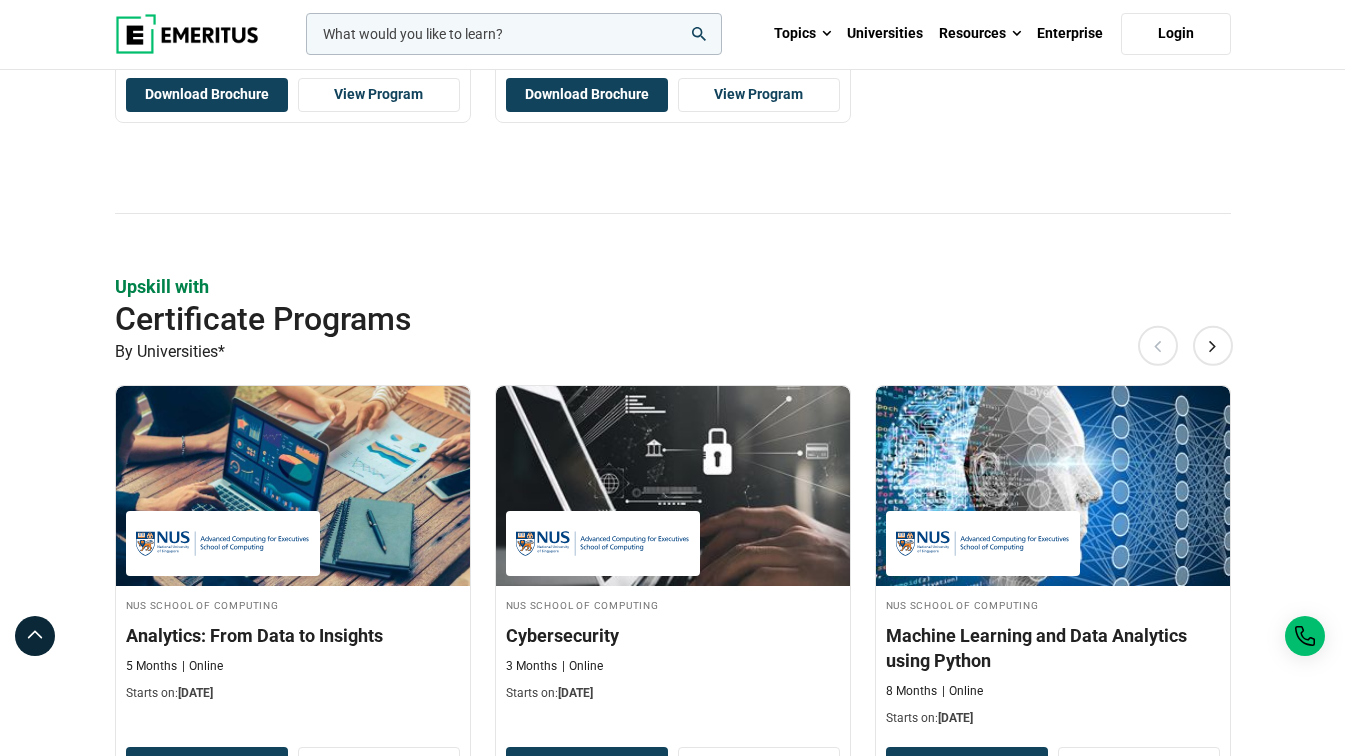 drag, startPoint x: 568, startPoint y: 301, endPoint x: 570, endPoint y: 323, distance: 22.090721 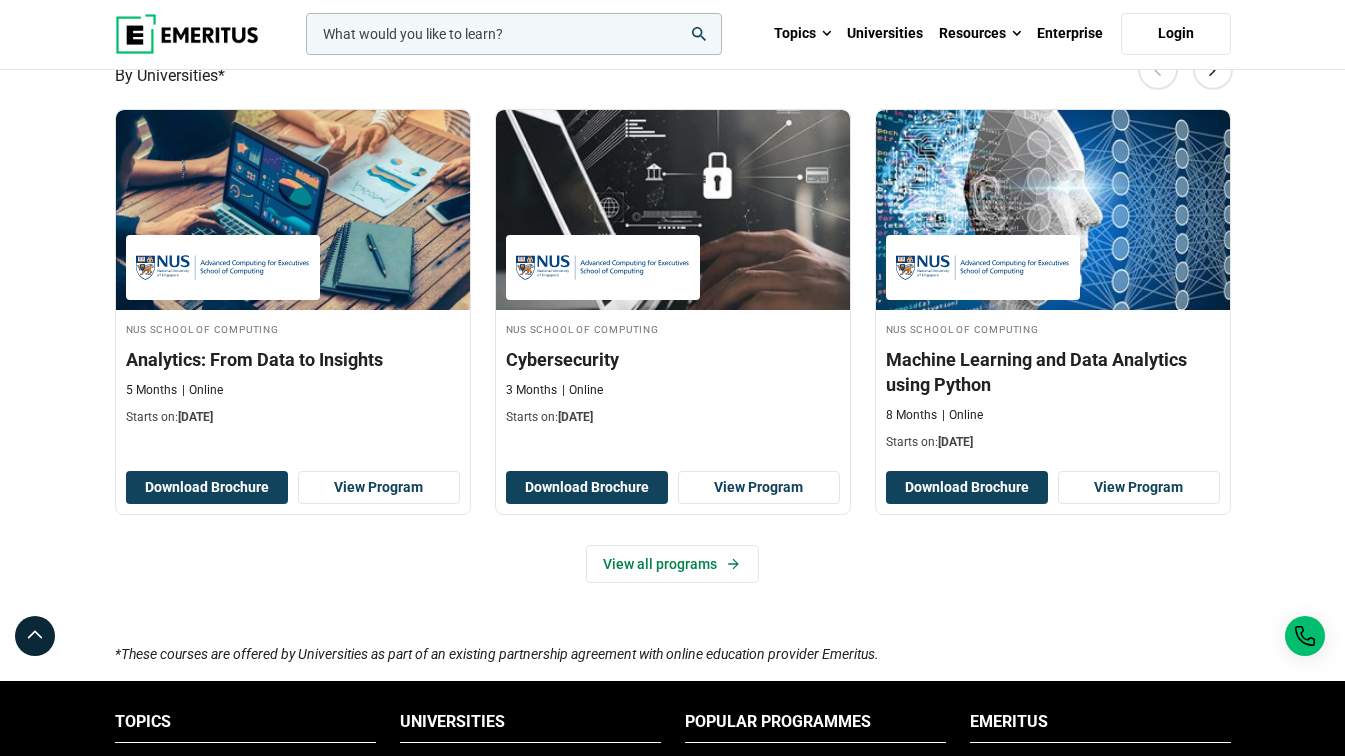 scroll, scrollTop: 1300, scrollLeft: 0, axis: vertical 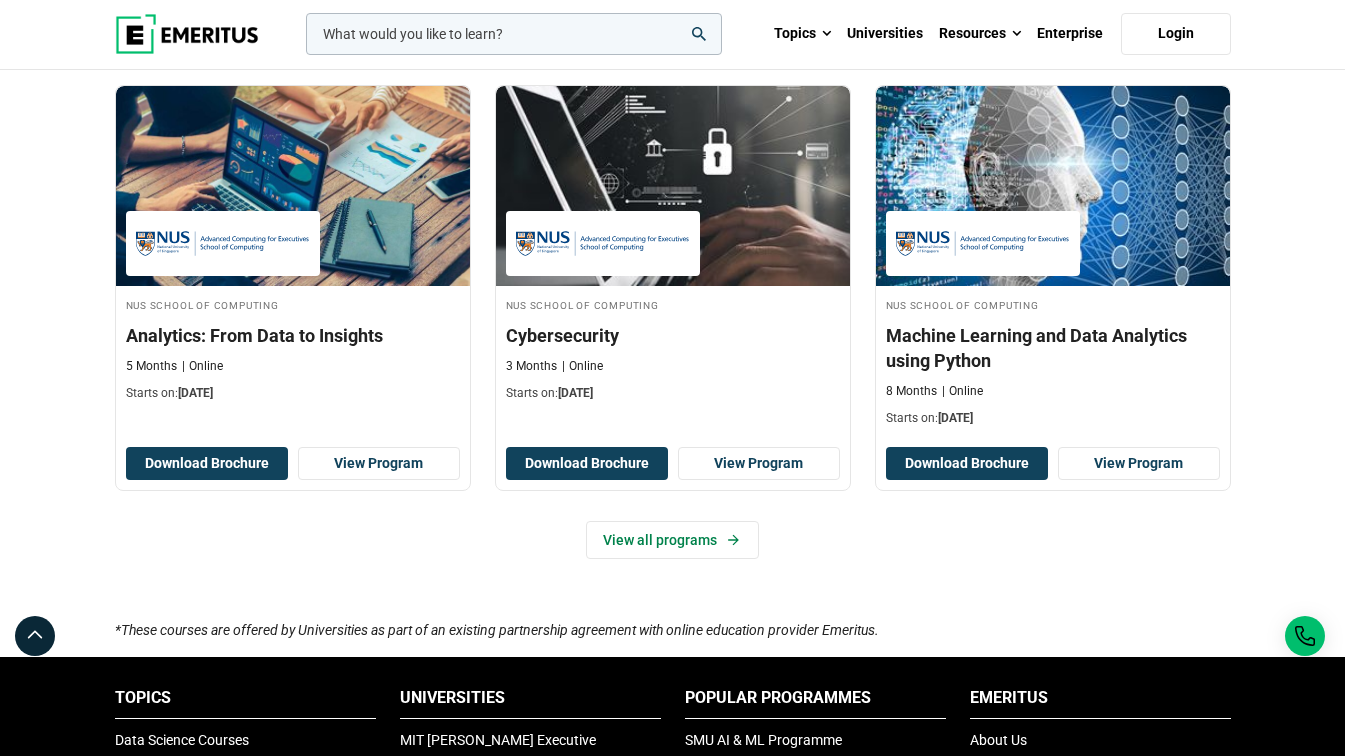 drag, startPoint x: 868, startPoint y: 546, endPoint x: 645, endPoint y: 563, distance: 223.64705 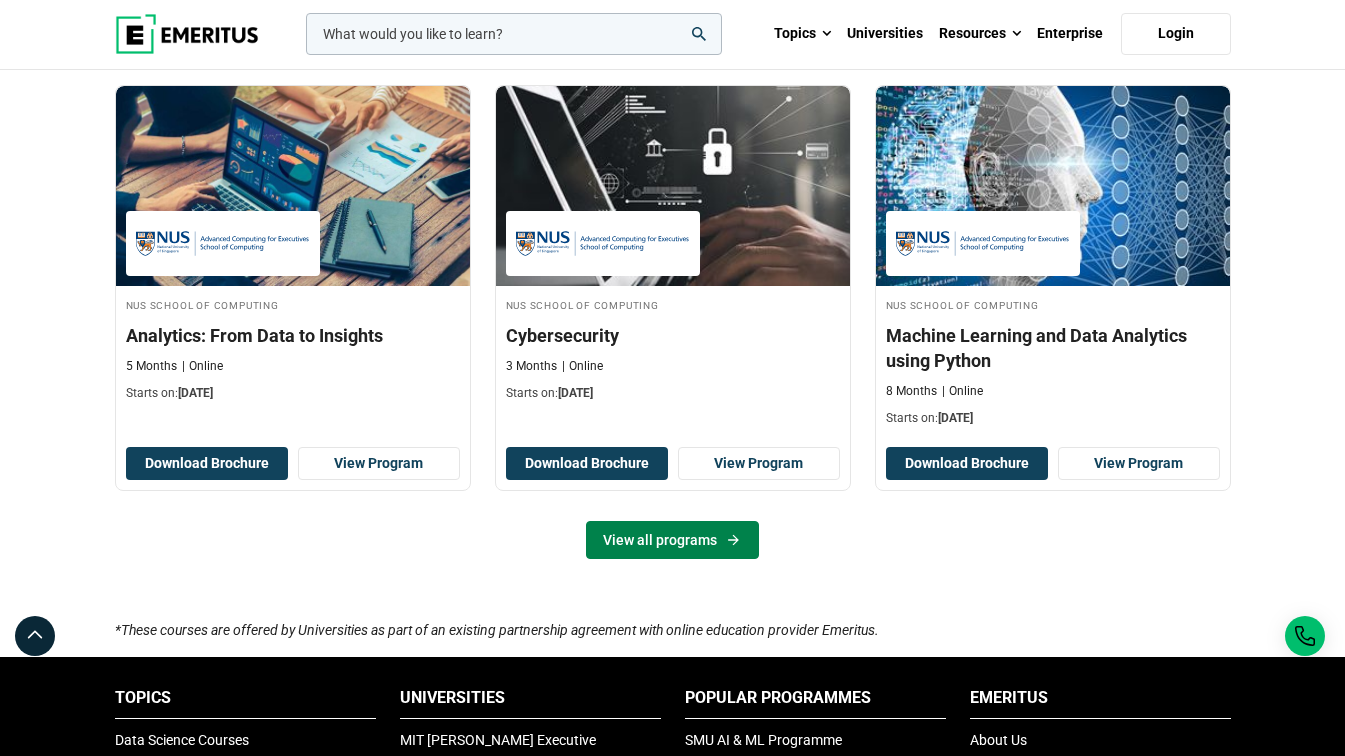 click on "View all programs" at bounding box center (672, 540) 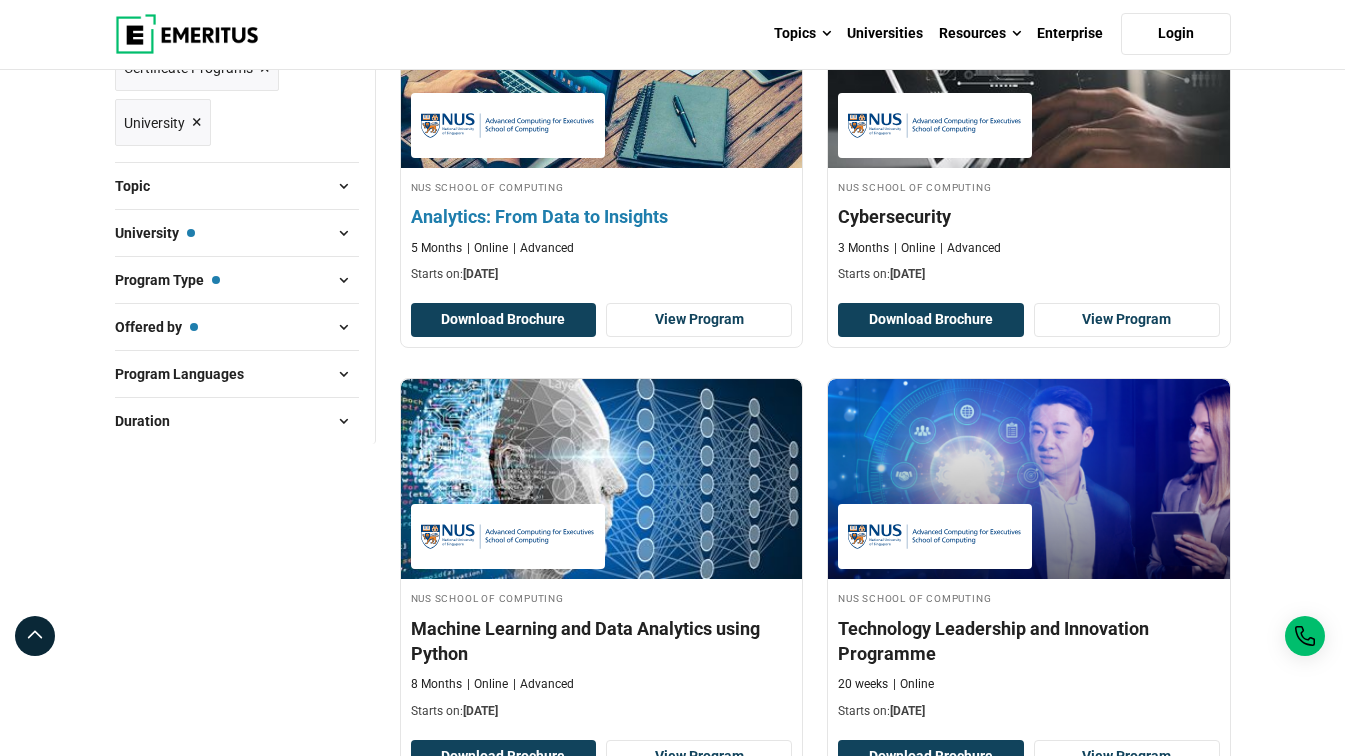 scroll, scrollTop: 400, scrollLeft: 0, axis: vertical 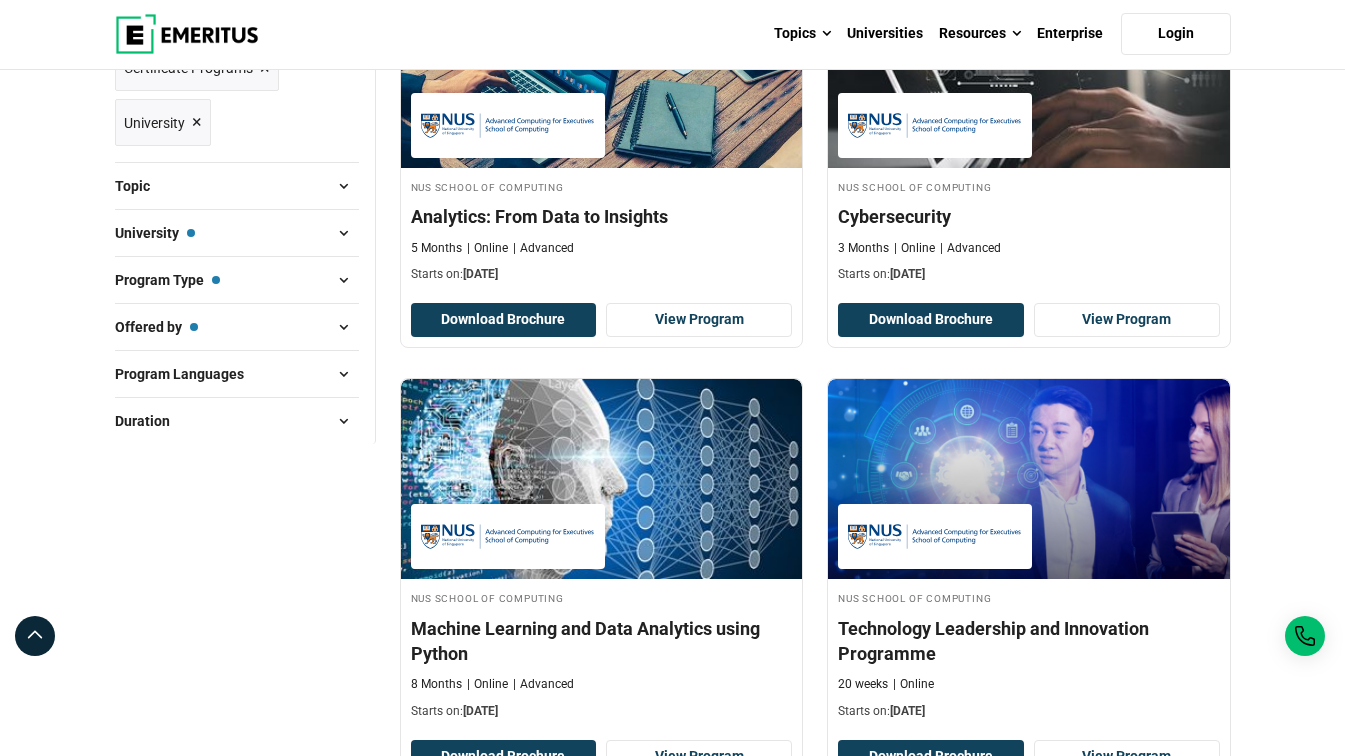 click on "Explore
Programs
leadership marketing project management data science product management
3" at bounding box center [672, 1249] 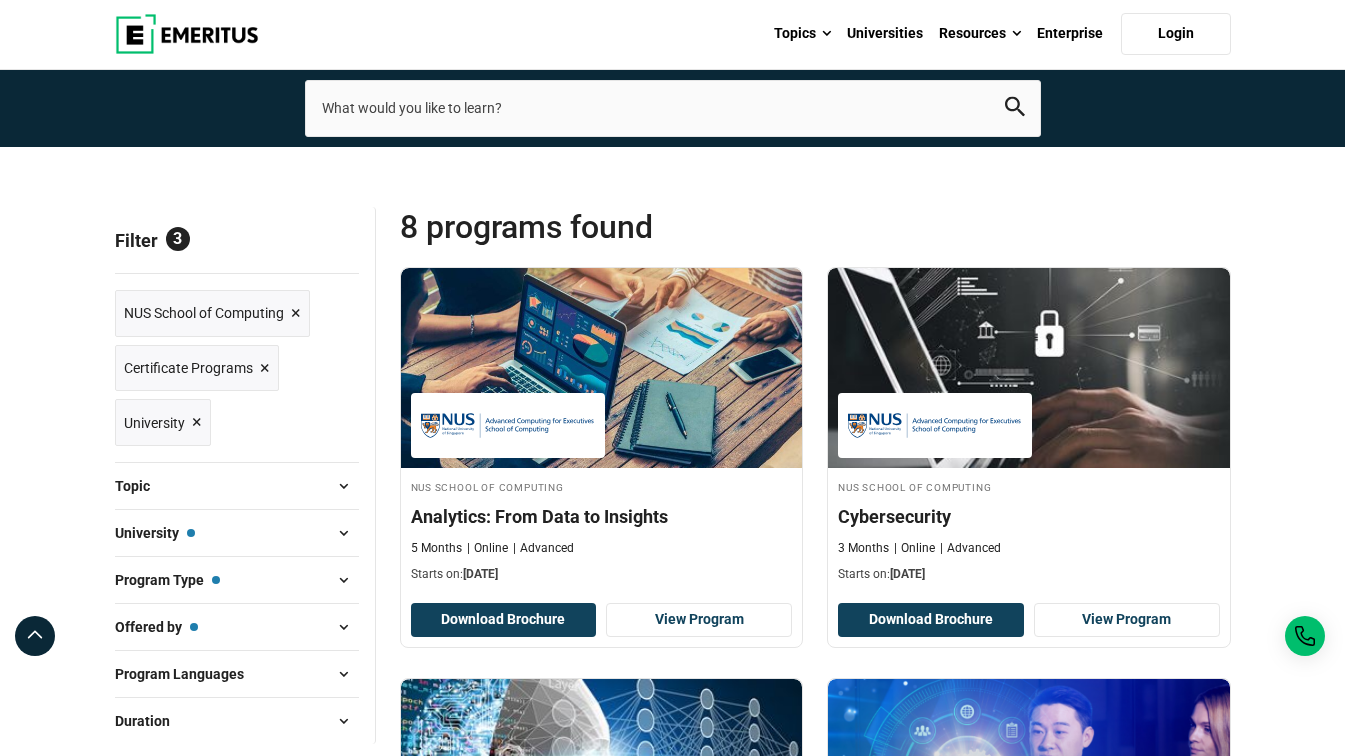 scroll, scrollTop: 0, scrollLeft: 0, axis: both 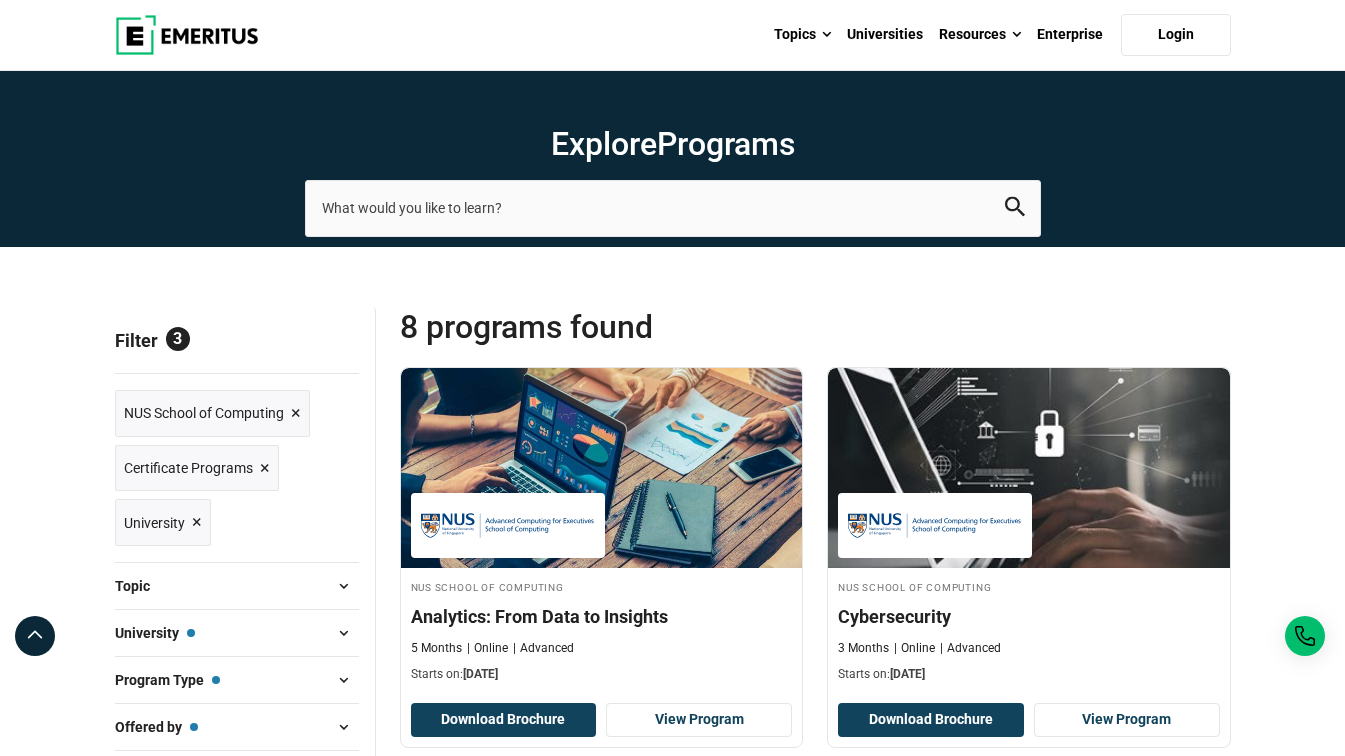 click on "Explore
Programs
leadership marketing project management data science product management
3" at bounding box center [672, 1649] 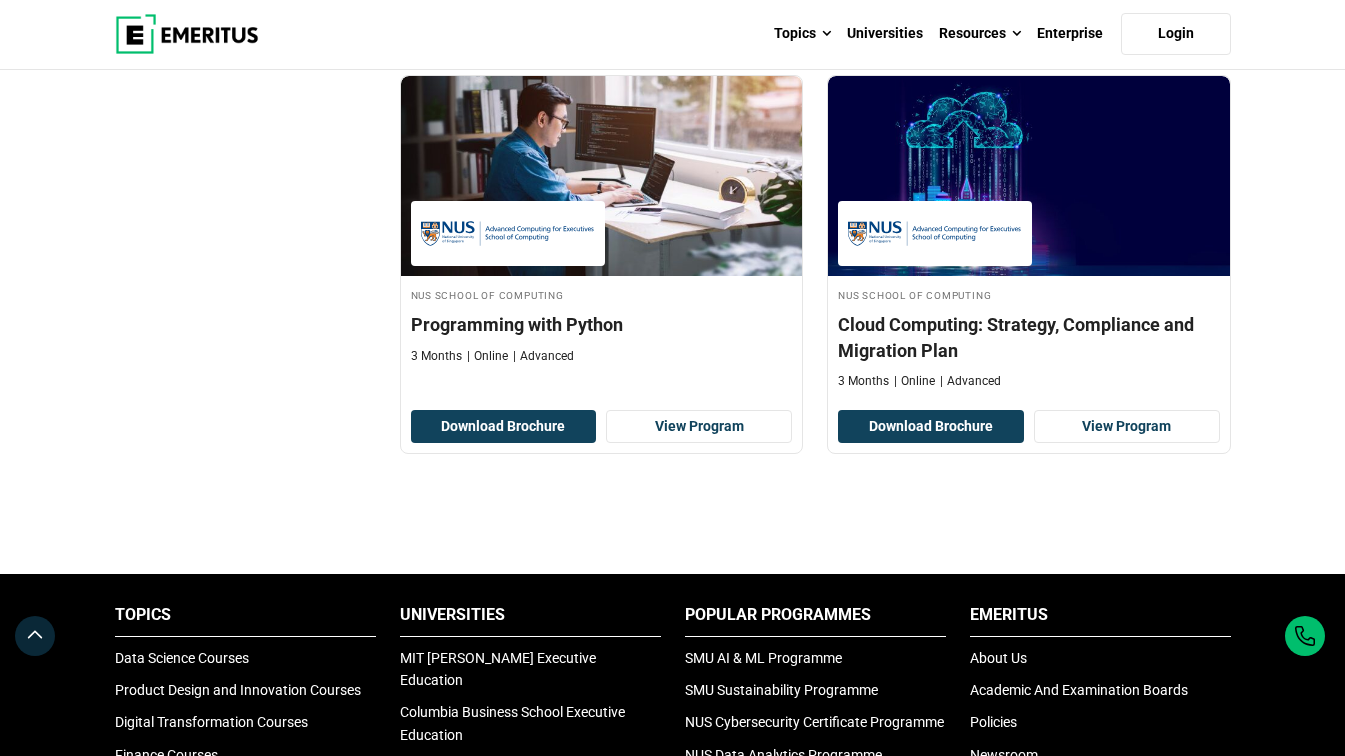 scroll, scrollTop: 1600, scrollLeft: 0, axis: vertical 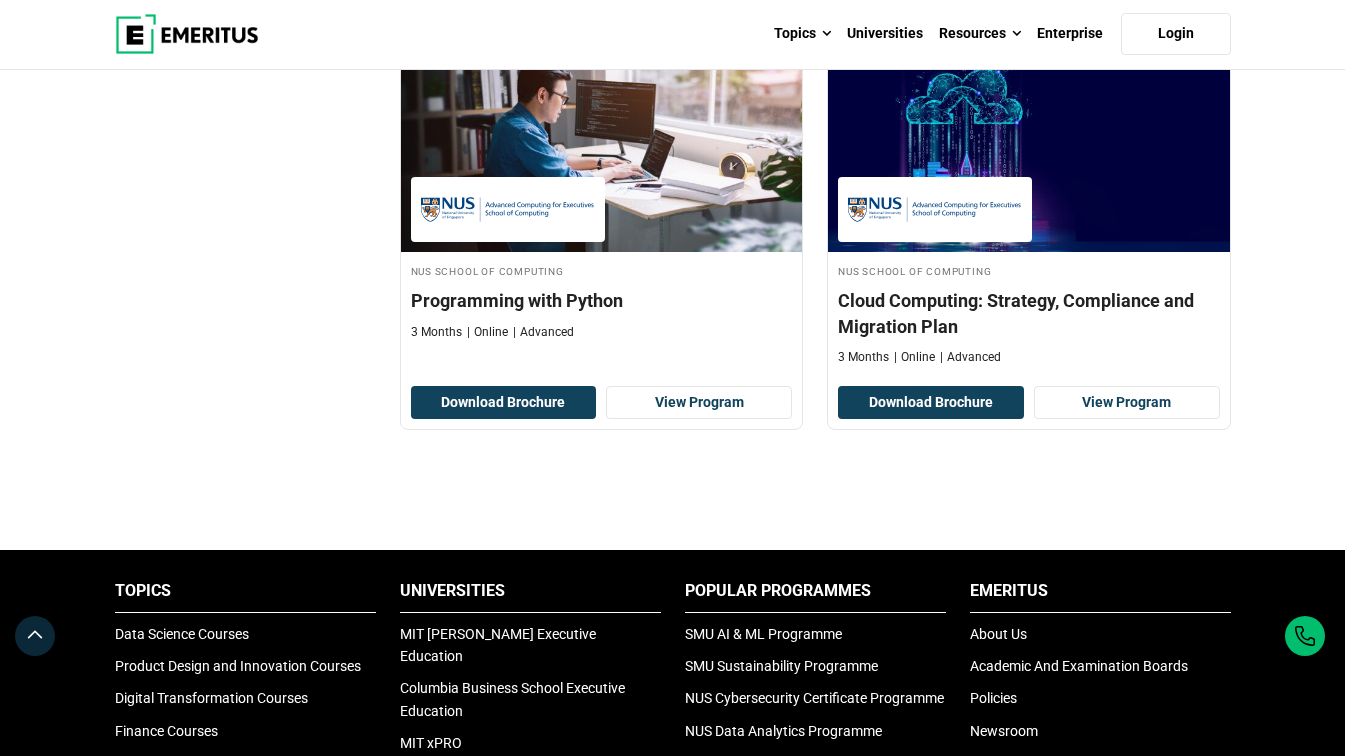 click at bounding box center (815, 490) 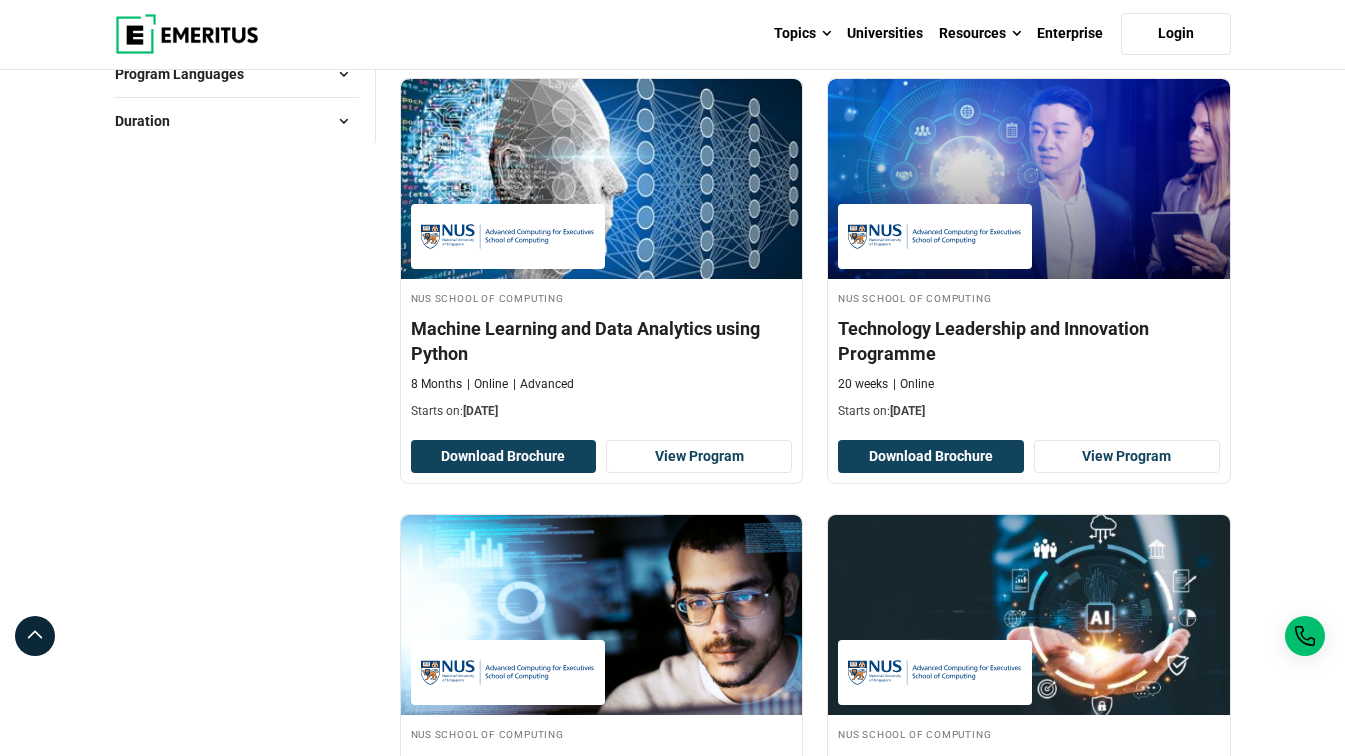 scroll, scrollTop: 900, scrollLeft: 0, axis: vertical 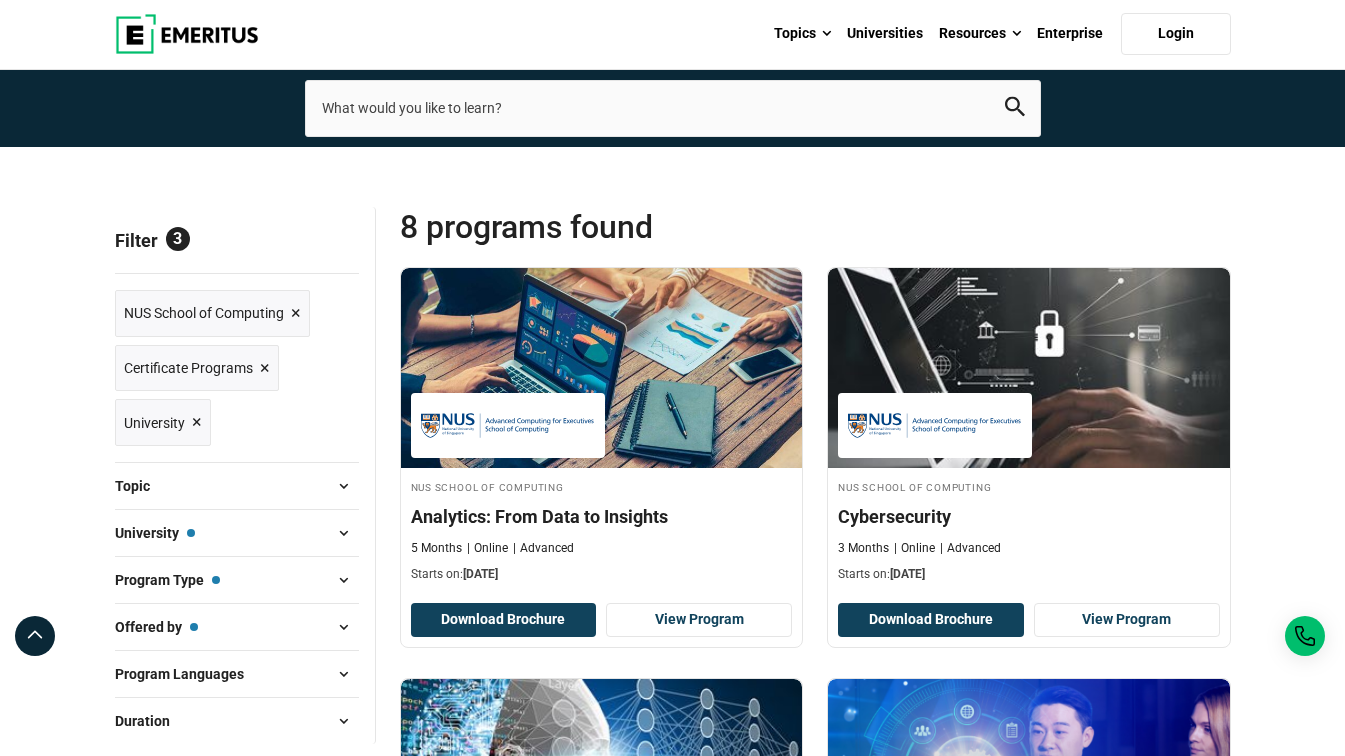 click at bounding box center [344, 580] 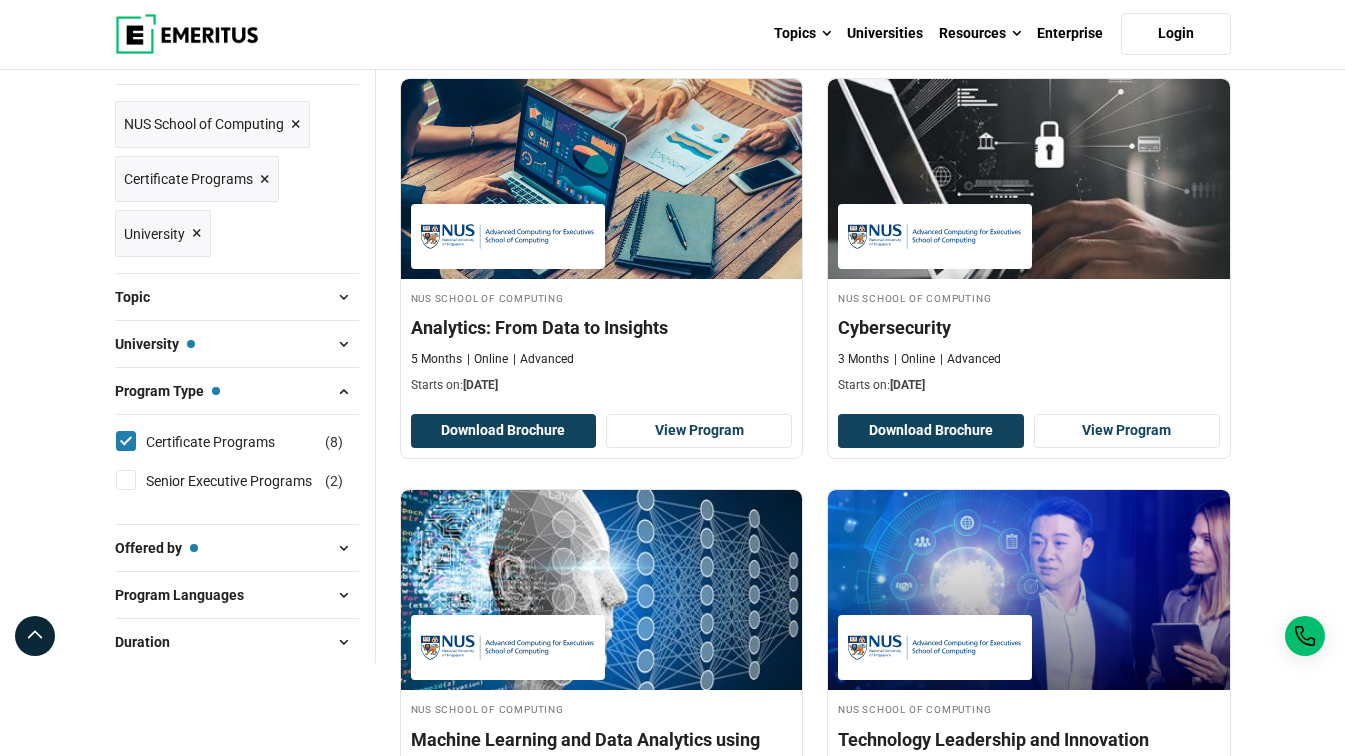 scroll, scrollTop: 300, scrollLeft: 0, axis: vertical 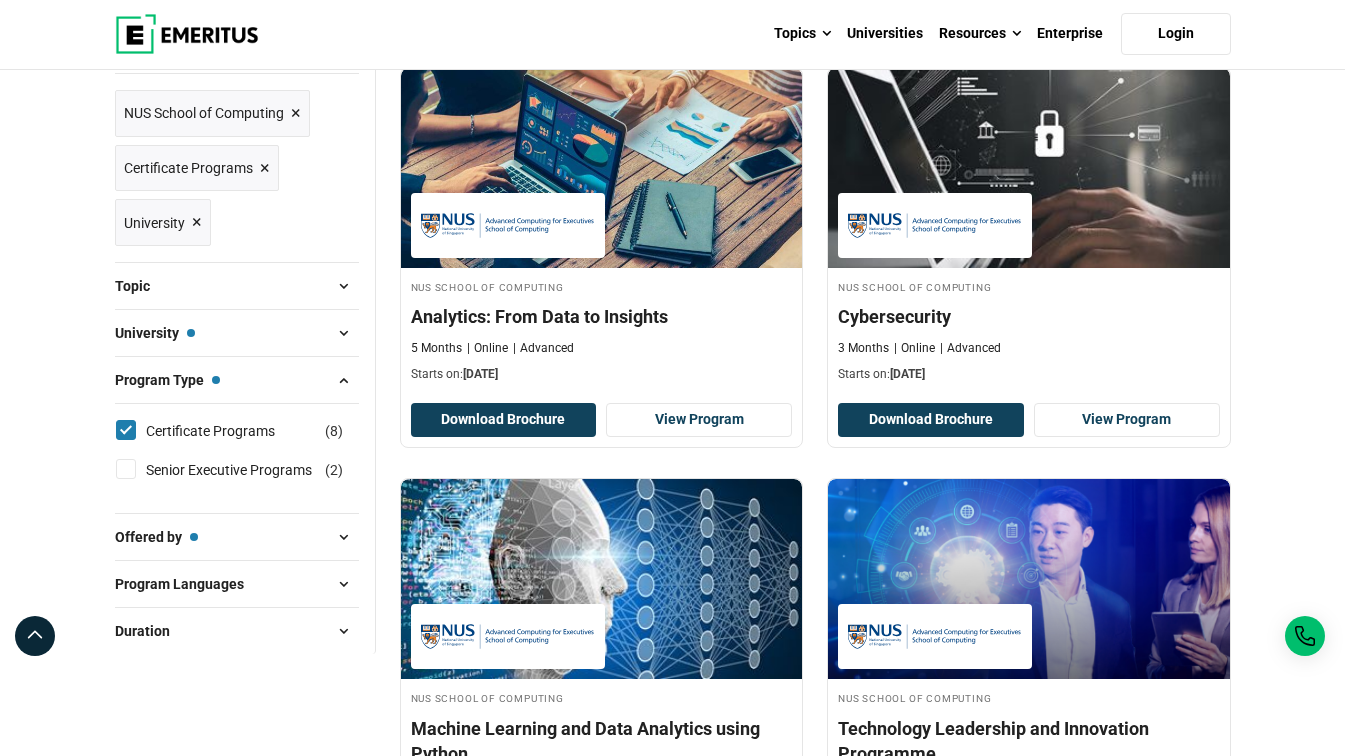 click at bounding box center (344, 333) 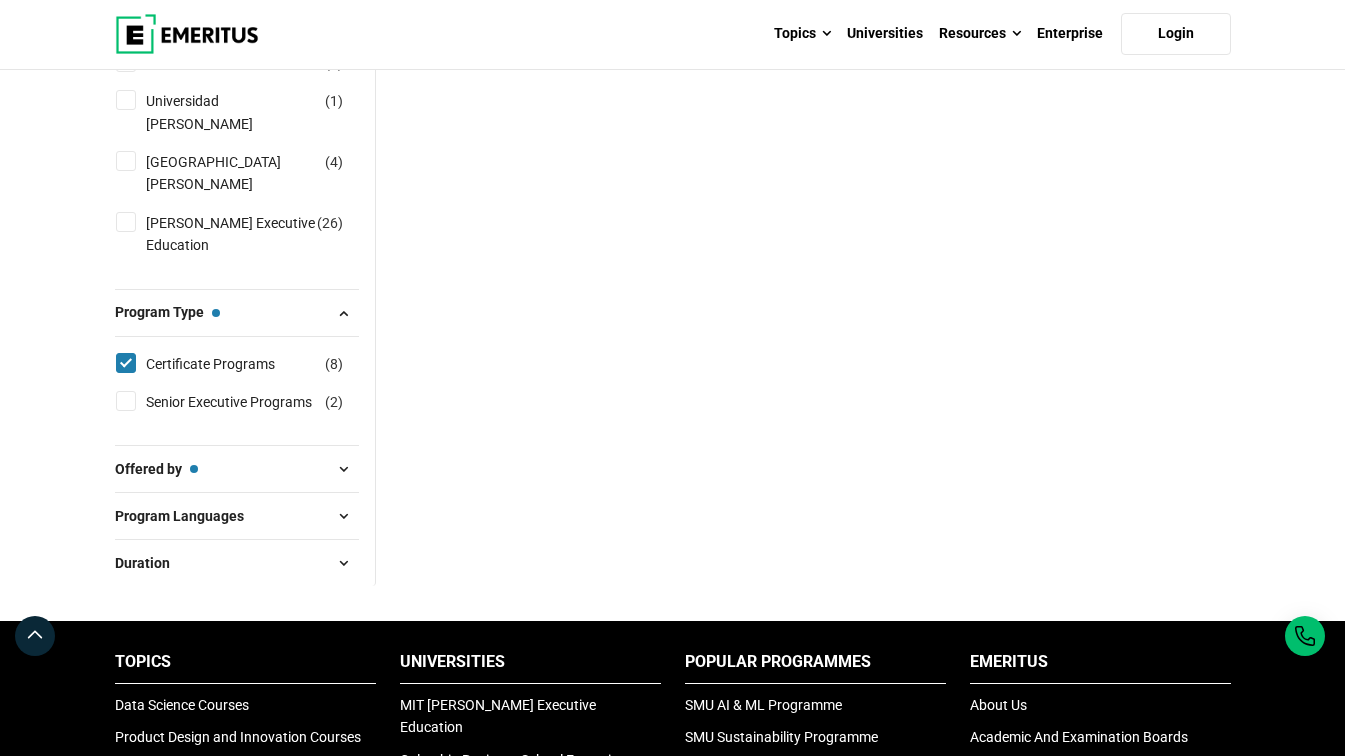 scroll, scrollTop: 2500, scrollLeft: 0, axis: vertical 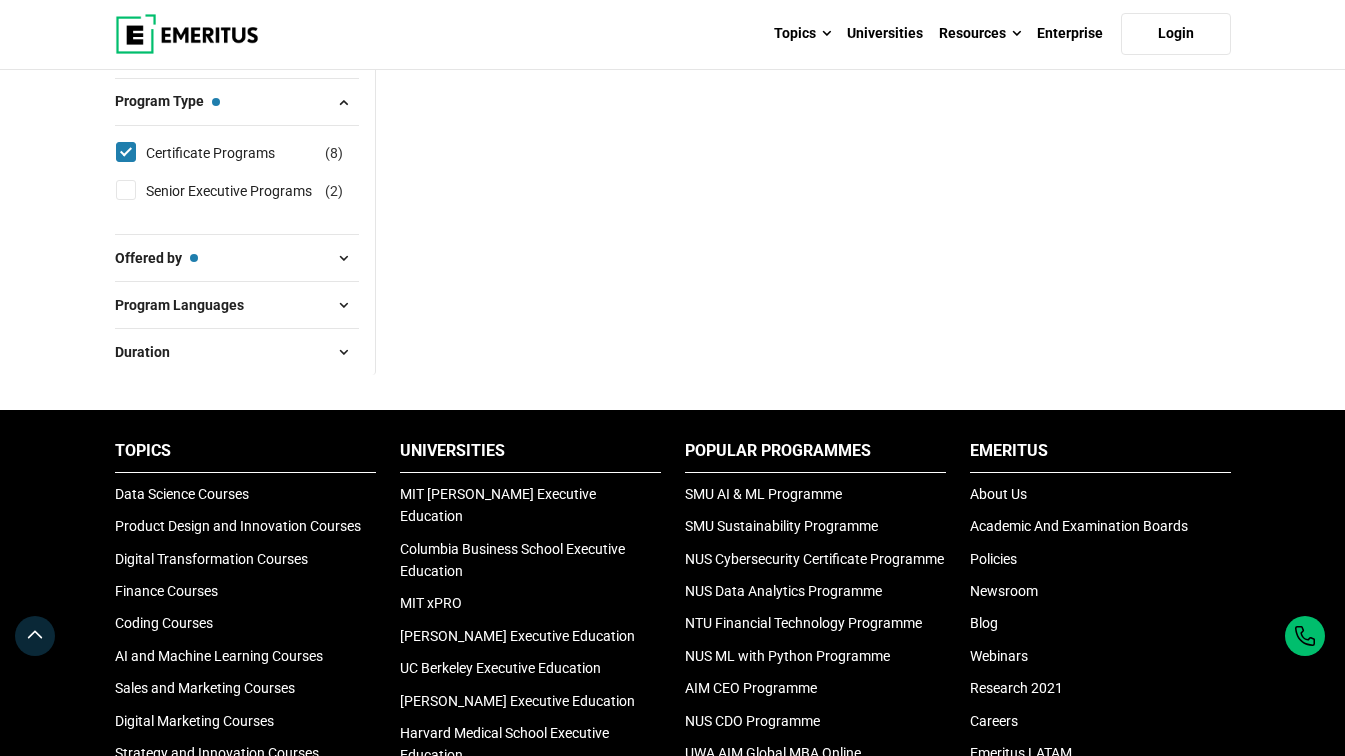 click on "Program Languages" at bounding box center (237, 305) 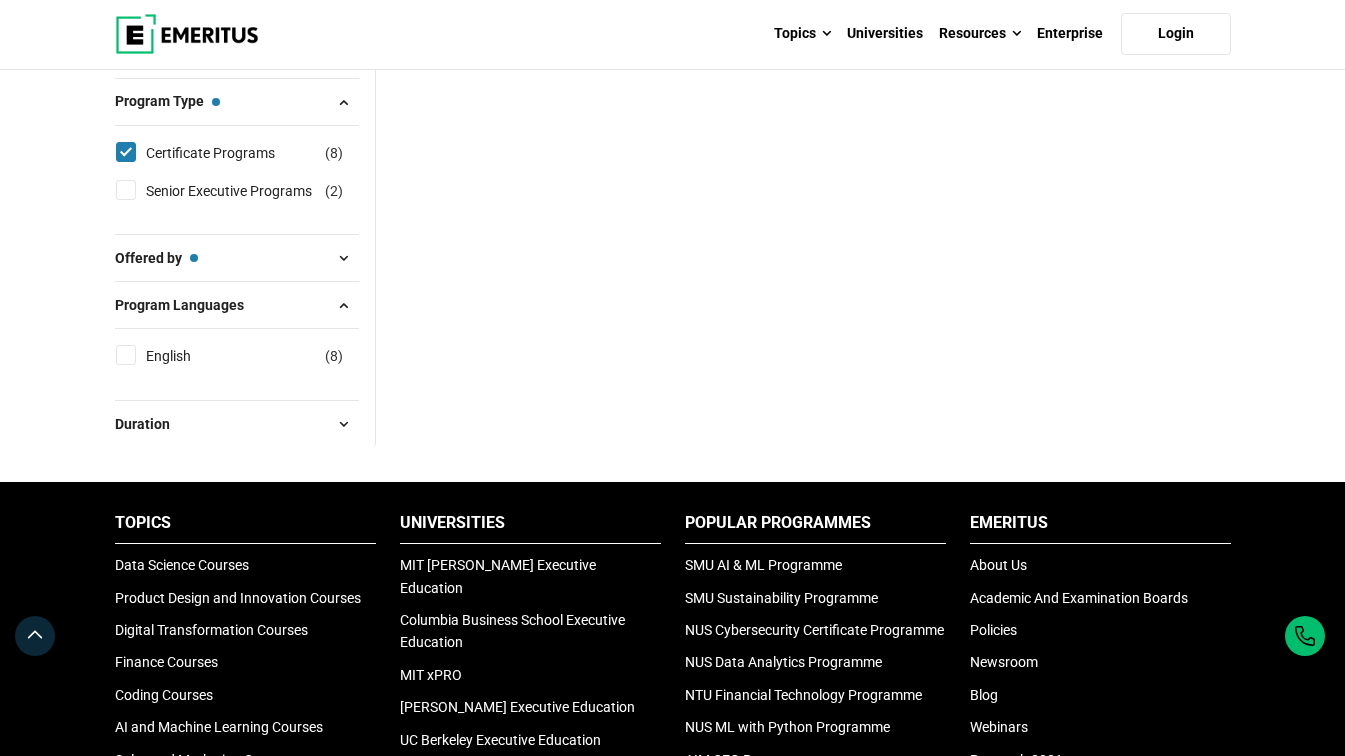 click at bounding box center [344, 424] 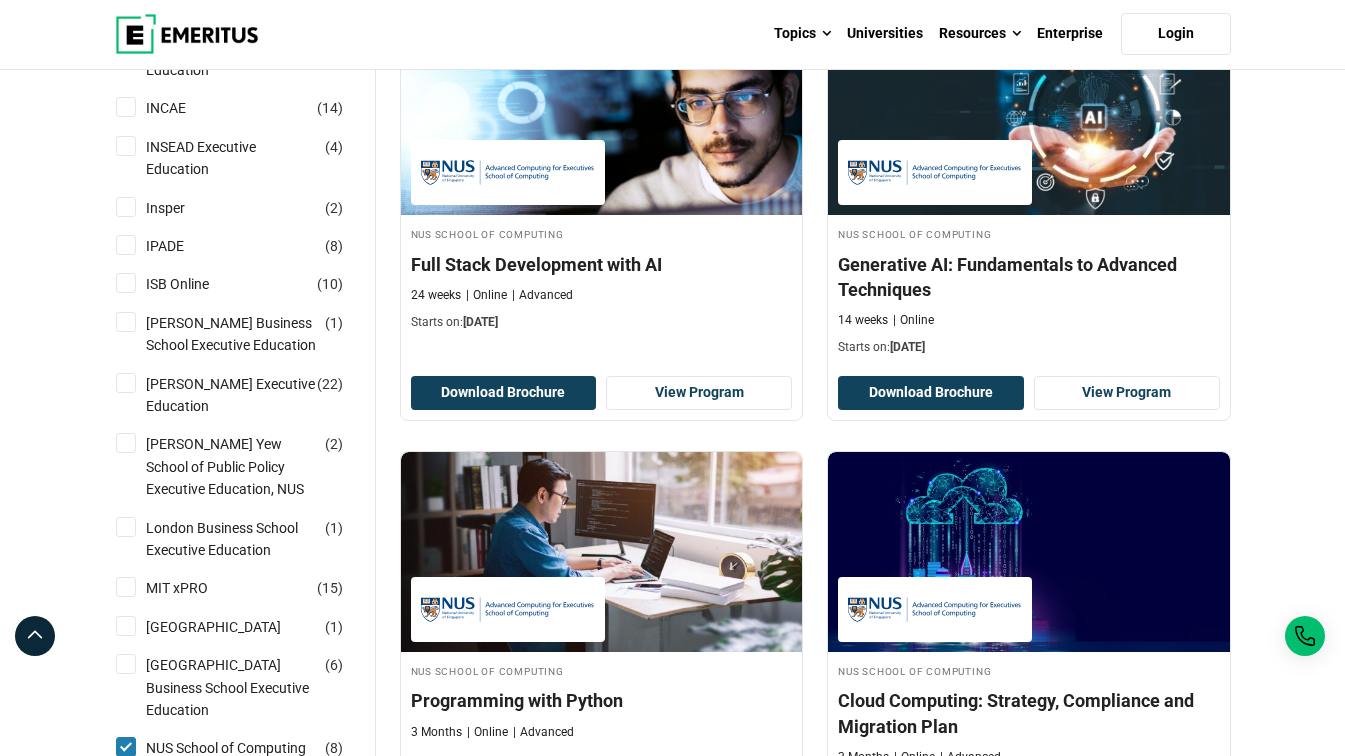 scroll, scrollTop: 1100, scrollLeft: 0, axis: vertical 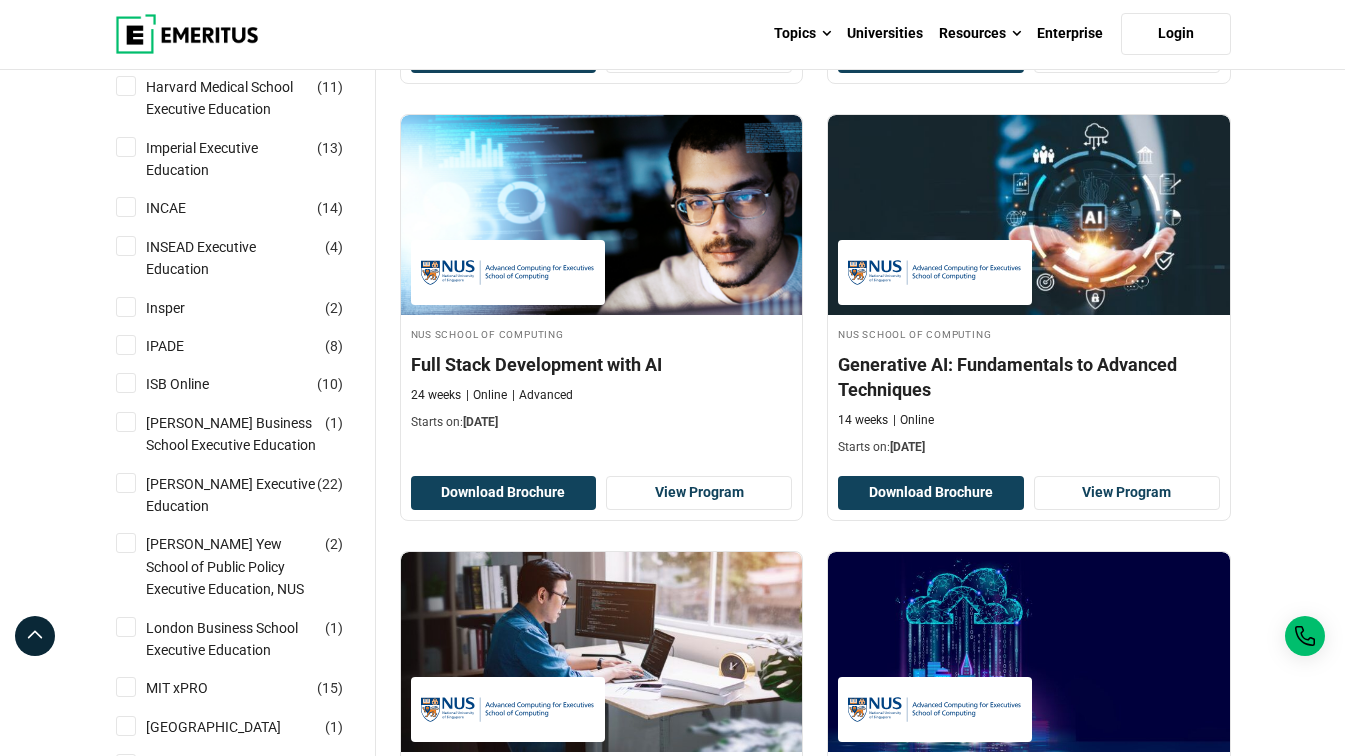 type 